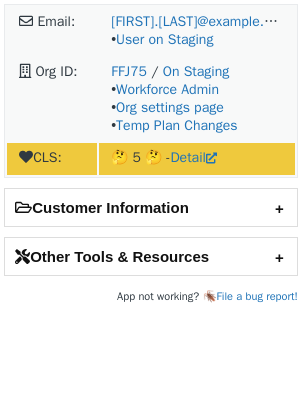scroll, scrollTop: 0, scrollLeft: 0, axis: both 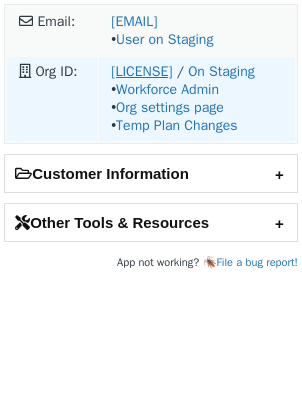 click on "[LICENSE]" at bounding box center [141, 71] 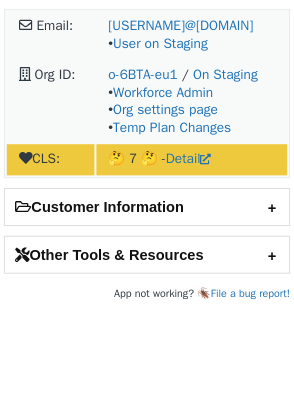 scroll, scrollTop: 0, scrollLeft: 0, axis: both 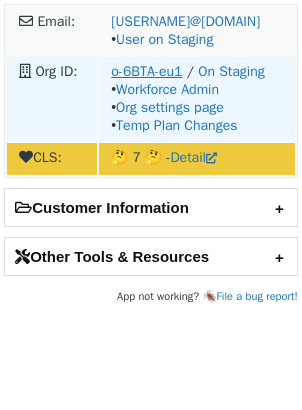 click on "o-6BTA-eu1" at bounding box center [146, 71] 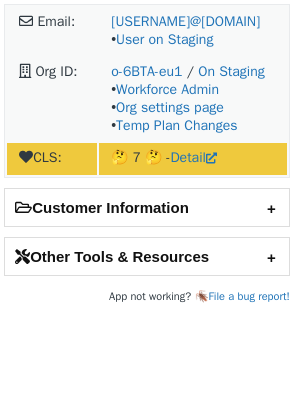 scroll, scrollTop: 0, scrollLeft: 0, axis: both 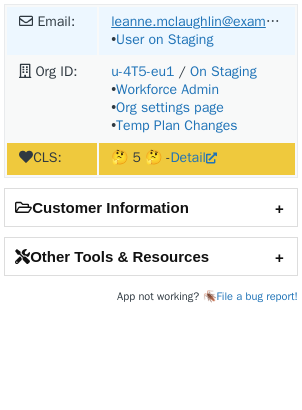 click on "leanne.mclaughlin@example.com" at bounding box center (212, 21) 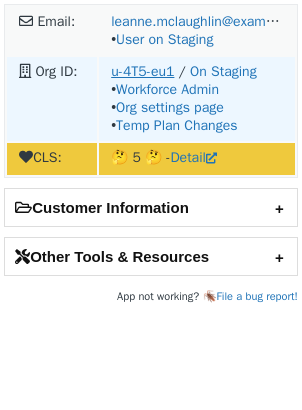 click on "u-4T5-eu1" at bounding box center (142, 71) 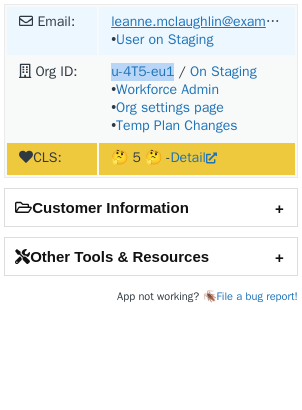 click on "leanne.mclaughlin@example.com" at bounding box center (212, 21) 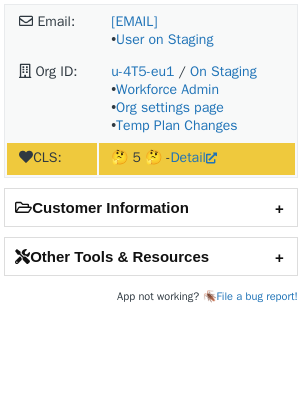 scroll, scrollTop: 0, scrollLeft: 0, axis: both 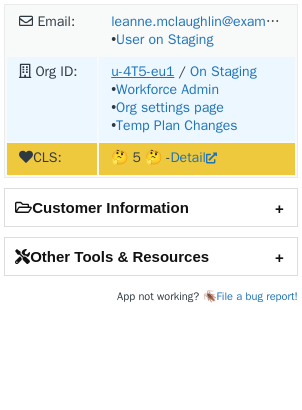 click on "u-4T5-eu1" at bounding box center [142, 71] 